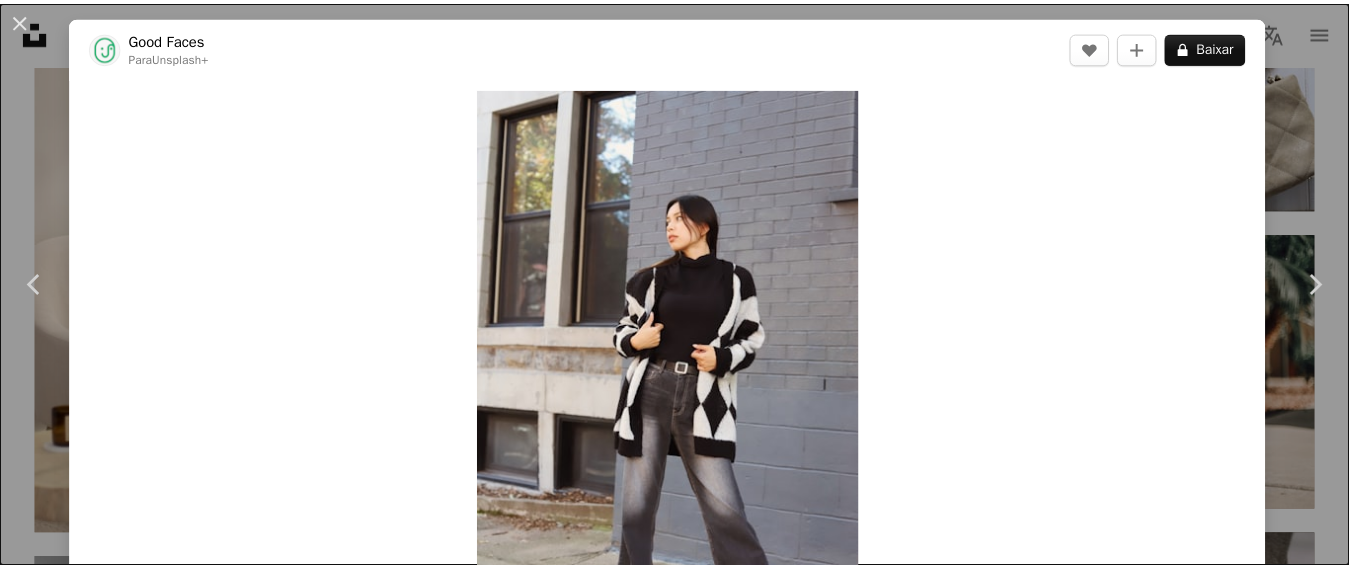 scroll, scrollTop: 1219, scrollLeft: 0, axis: vertical 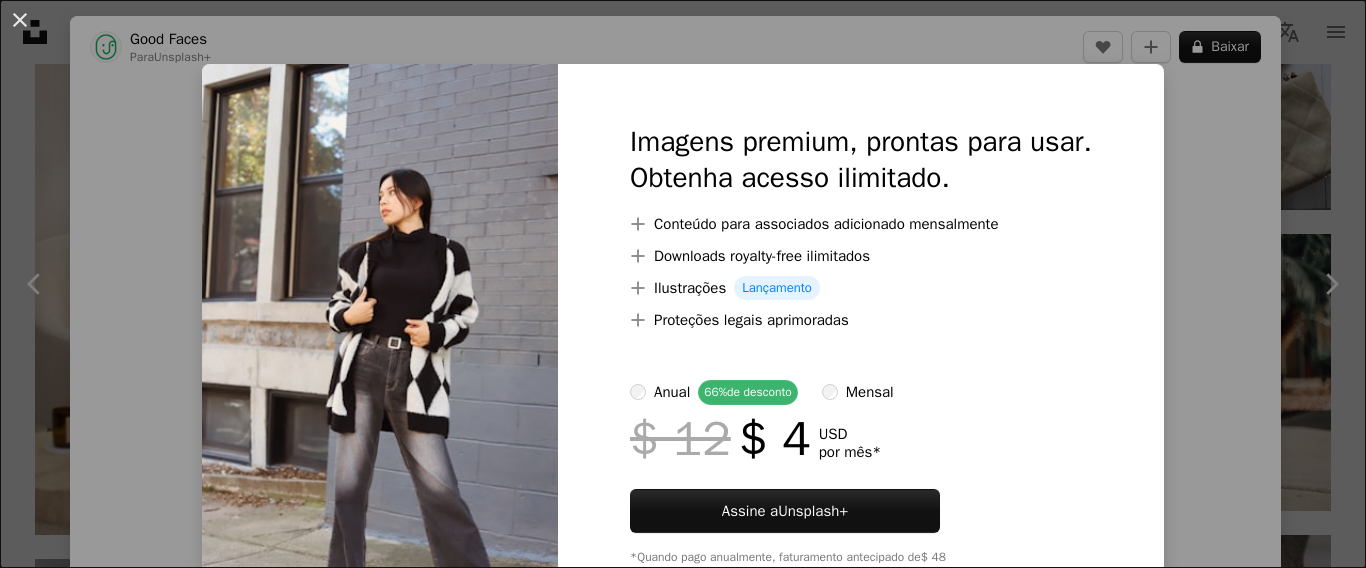 click on "An X shape Imagens premium, prontas para usar. Obtenha acesso ilimitado. A plus sign Conteúdo para associados adicionado mensalmente A plus sign Downloads royalty-free ilimitados A plus sign Ilustrações  Lançamento A plus sign Proteções legais aprimoradas anual 66%  de desconto mensal $ 12   $ 4 USD por mês * Assine a  Unsplash+ *Quando pago anualmente, faturamento antecipado de  $ 48 Mais impostos aplicáveis. Renovação automática. Cancele quando quiser." at bounding box center (683, 284) 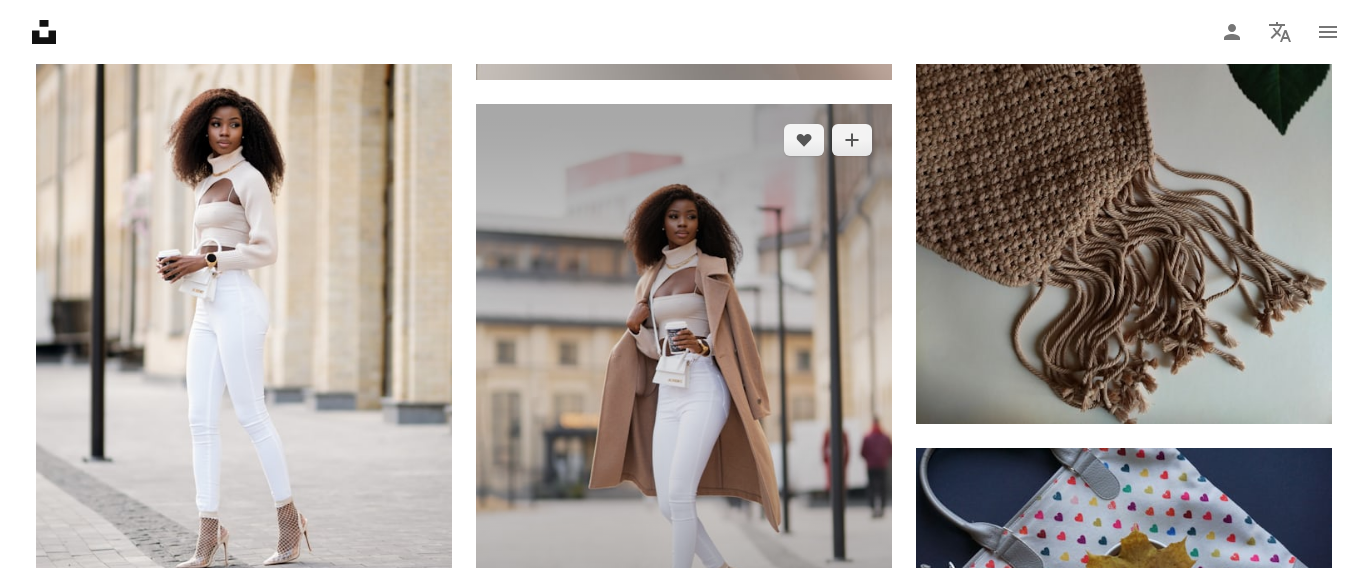 scroll, scrollTop: 2530, scrollLeft: 0, axis: vertical 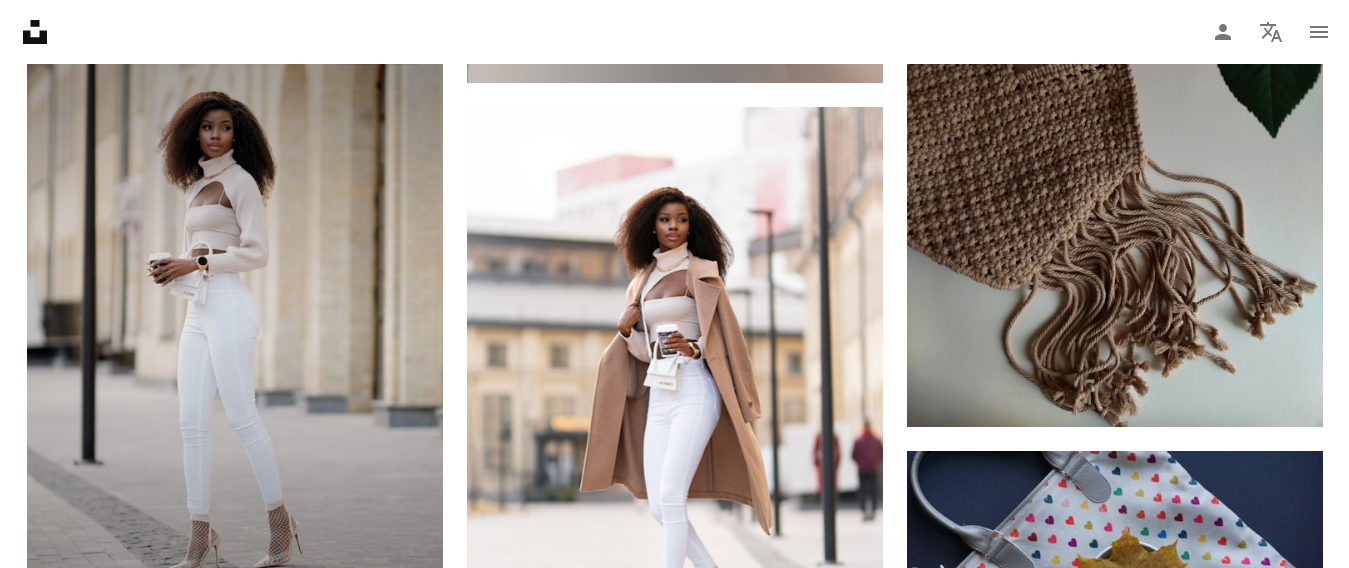 click at bounding box center [235, 324] 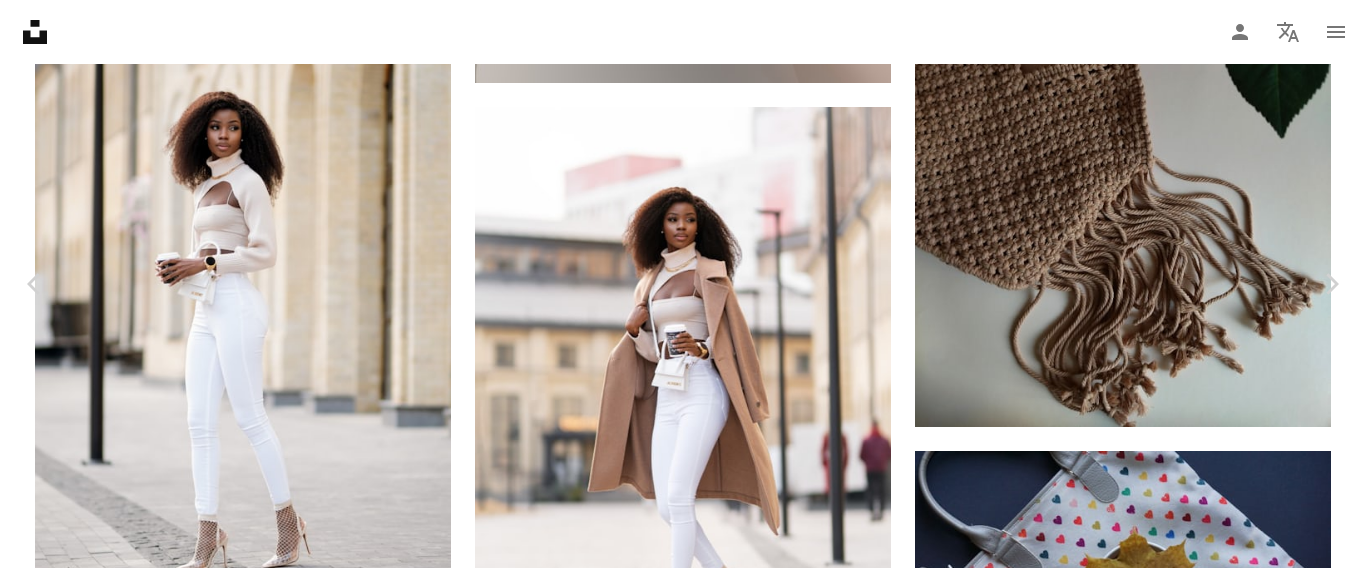 scroll, scrollTop: 2591, scrollLeft: 0, axis: vertical 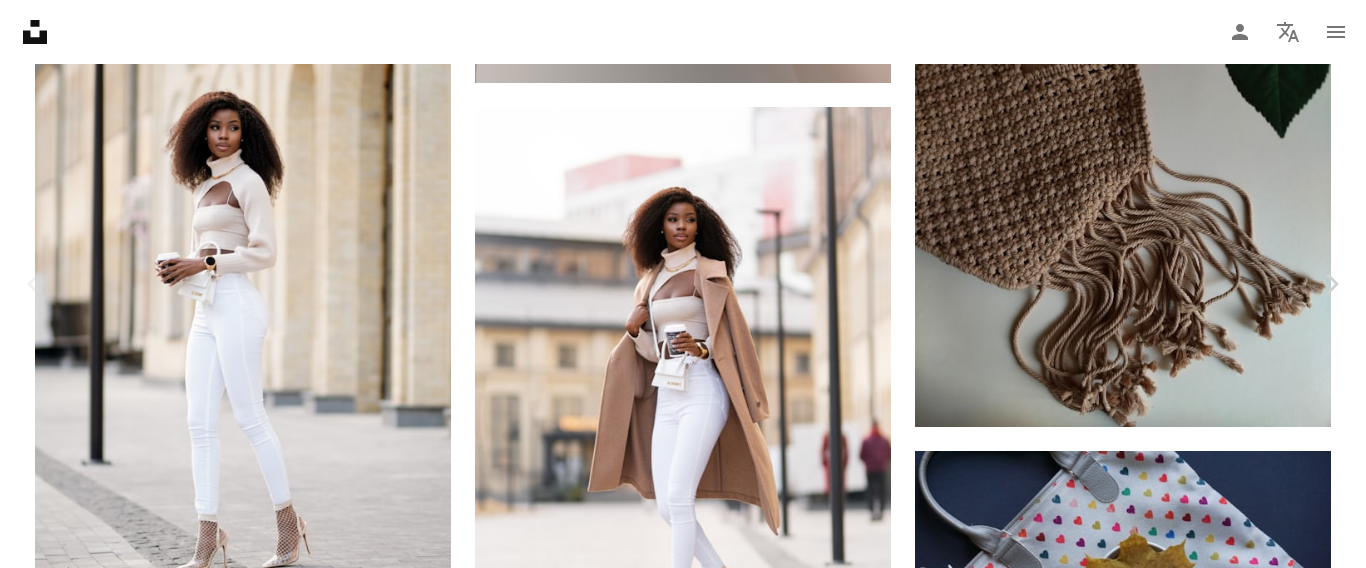 drag, startPoint x: 386, startPoint y: 372, endPoint x: 636, endPoint y: 438, distance: 258.56528 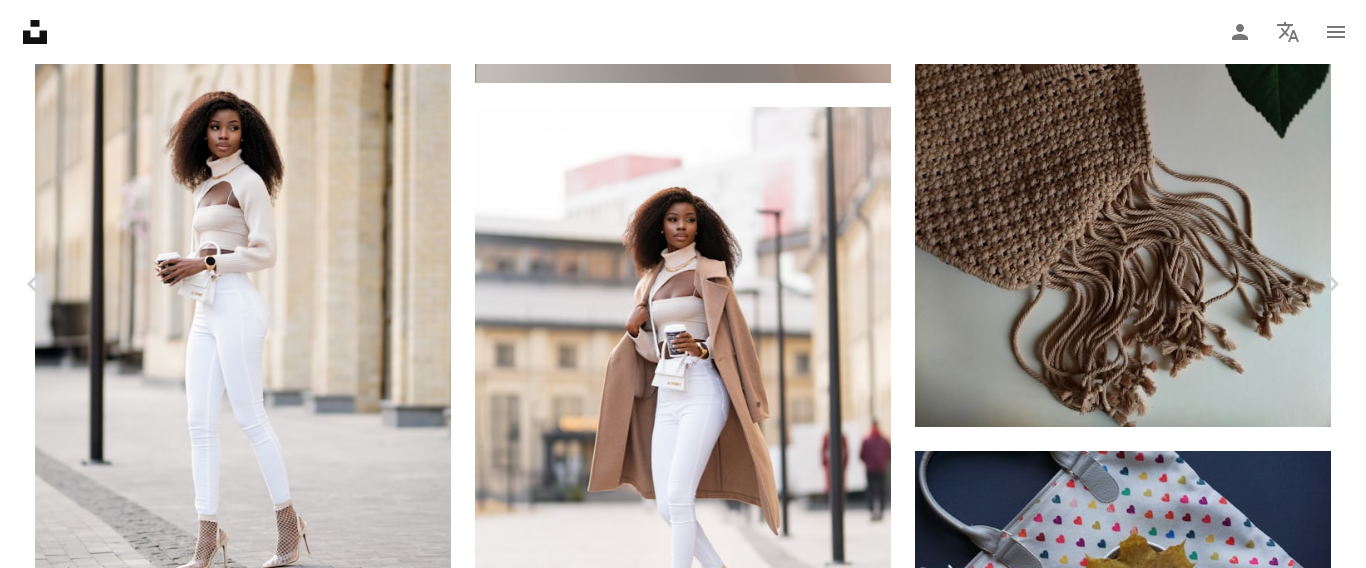 scroll, scrollTop: 915, scrollLeft: 0, axis: vertical 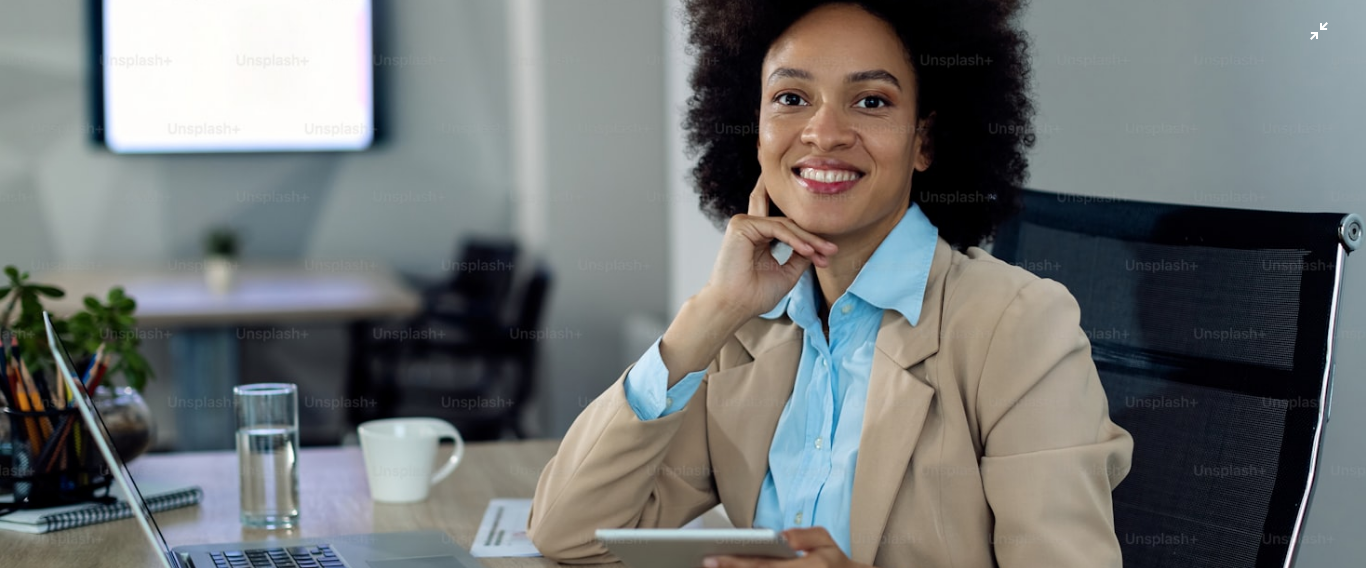click at bounding box center (683, 289) 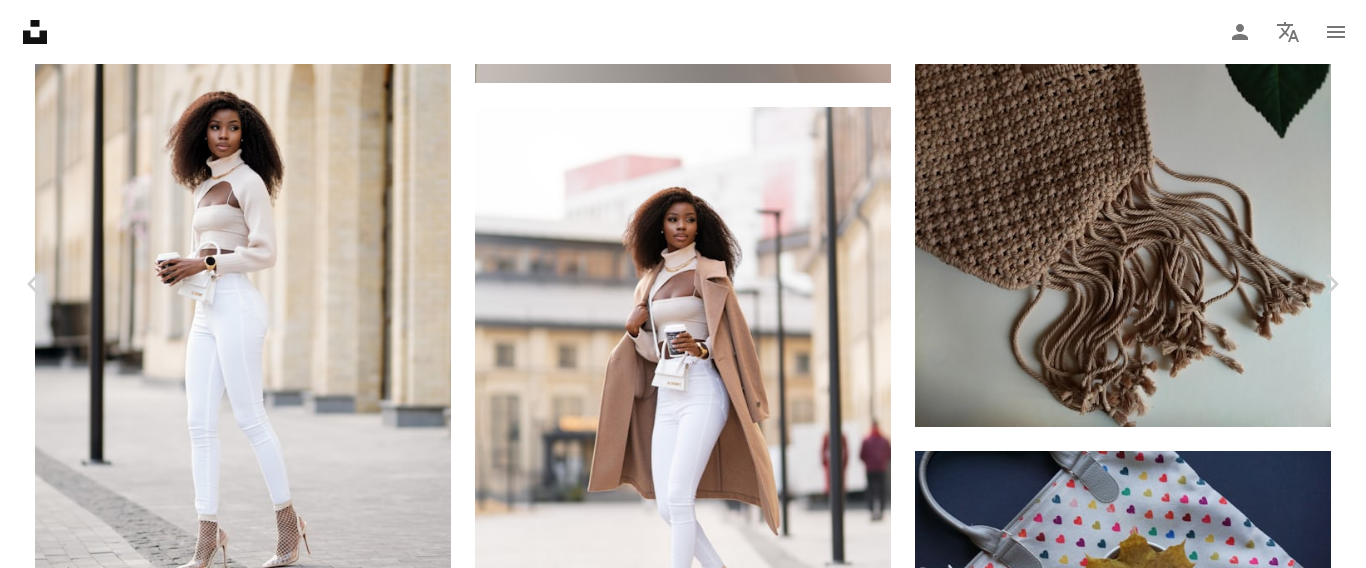 scroll, scrollTop: 88, scrollLeft: 0, axis: vertical 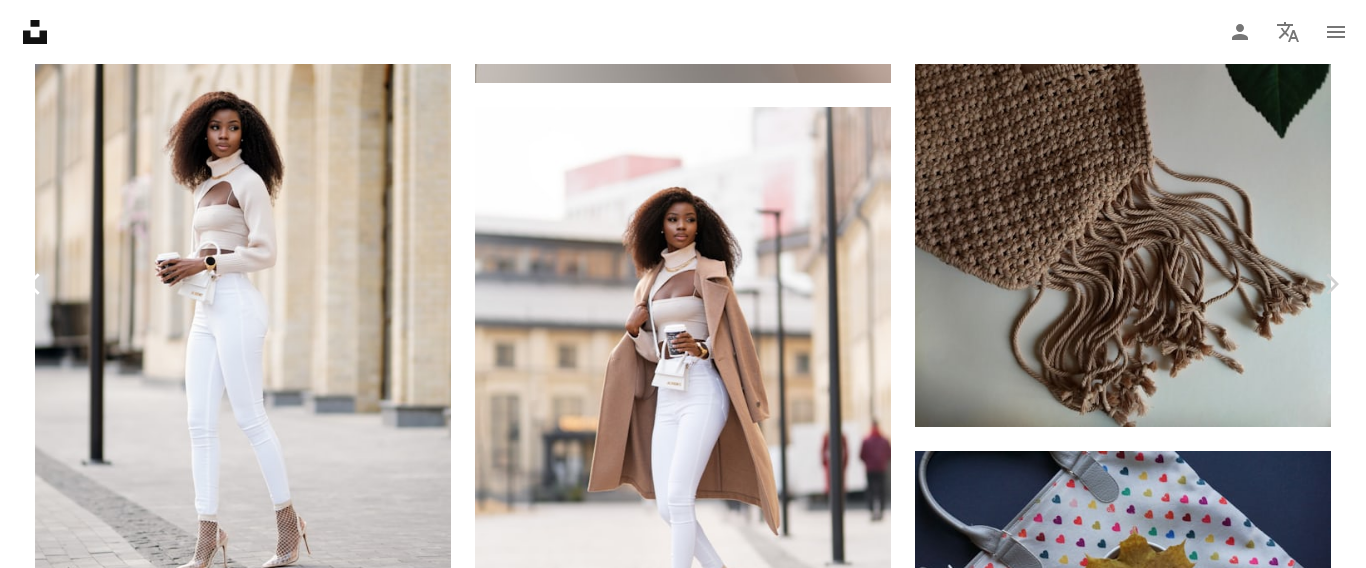 click on "Chevron left" at bounding box center [35, 284] 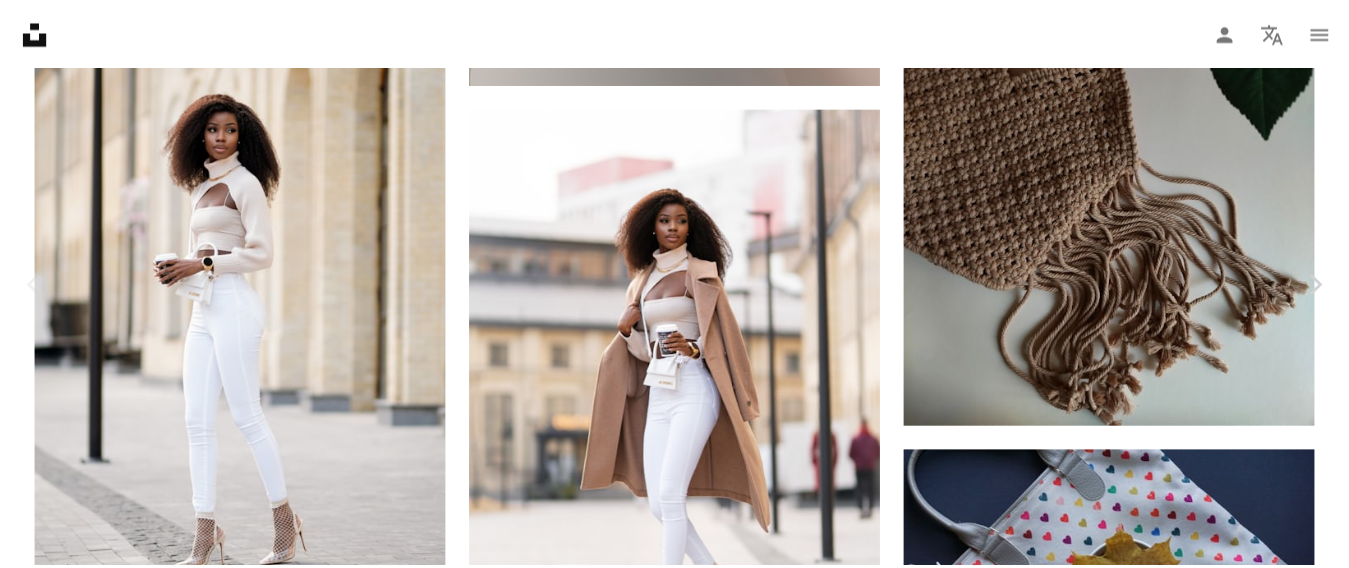 scroll, scrollTop: 0, scrollLeft: 0, axis: both 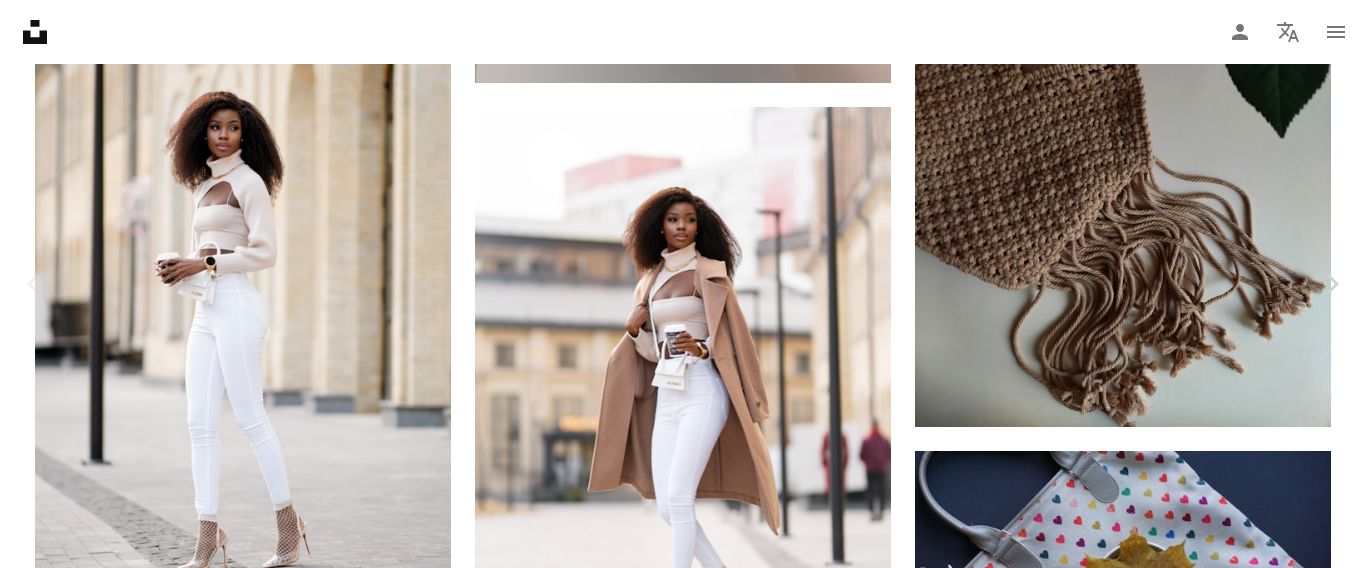 click on "A Mídia Imagens de domínio público Imagens relacionadas Plus sign for Unsplash+ A heart A plus sign Getty Images Para Unsplash+ A lock Baixar Plus sign for Unsplash+ A heart A plus sign Getty Images Para Unsplash+ A lock Baixar Plus sign for Unsplash+ A heart A plus sign Getty Images Para Unsplash+ A lock Baixar Plus sign for Unsplash+ A heart A plus sign Getty Images Para Unsplash+ A lock Baixar Plus sign for Unsplash+ A heart A plus sign Getty Images Para Unsplash+ A lock Baixar A heart A plus sign" at bounding box center (683, 6516) 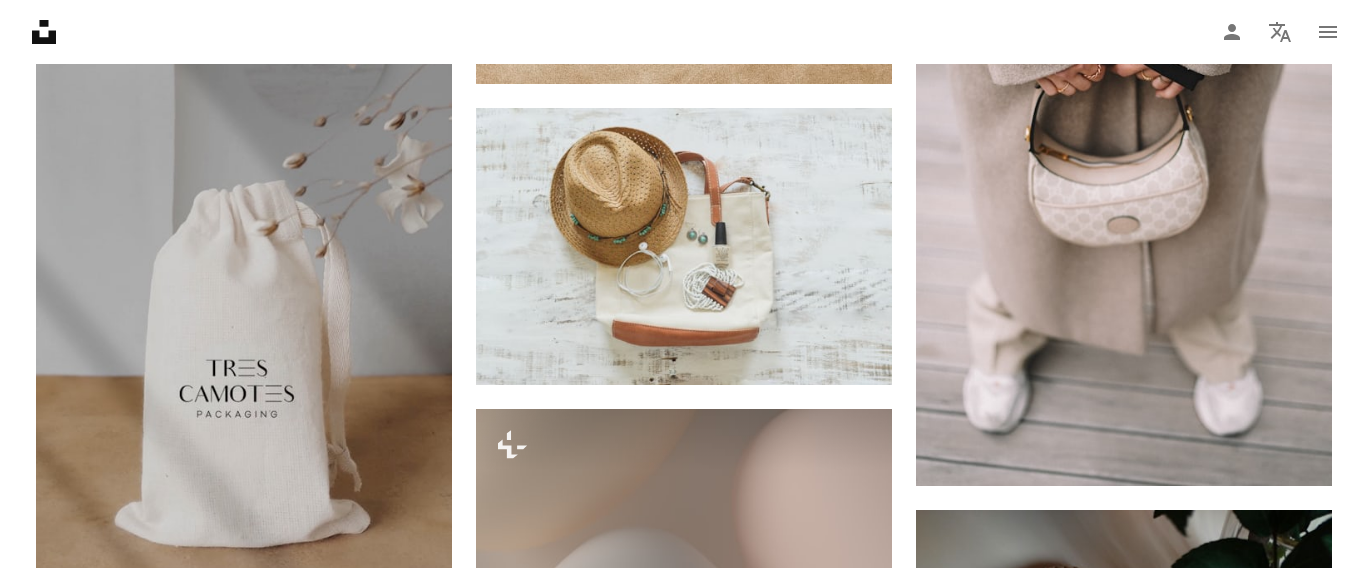 scroll, scrollTop: 1697, scrollLeft: 0, axis: vertical 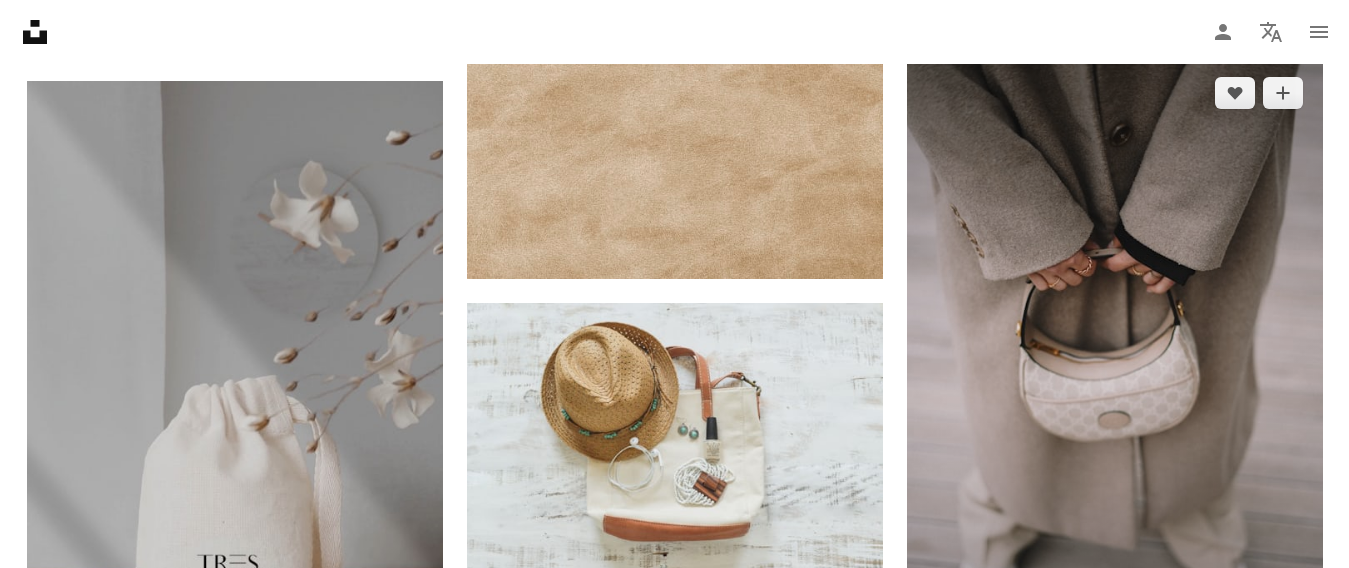 click at bounding box center [1115, 369] 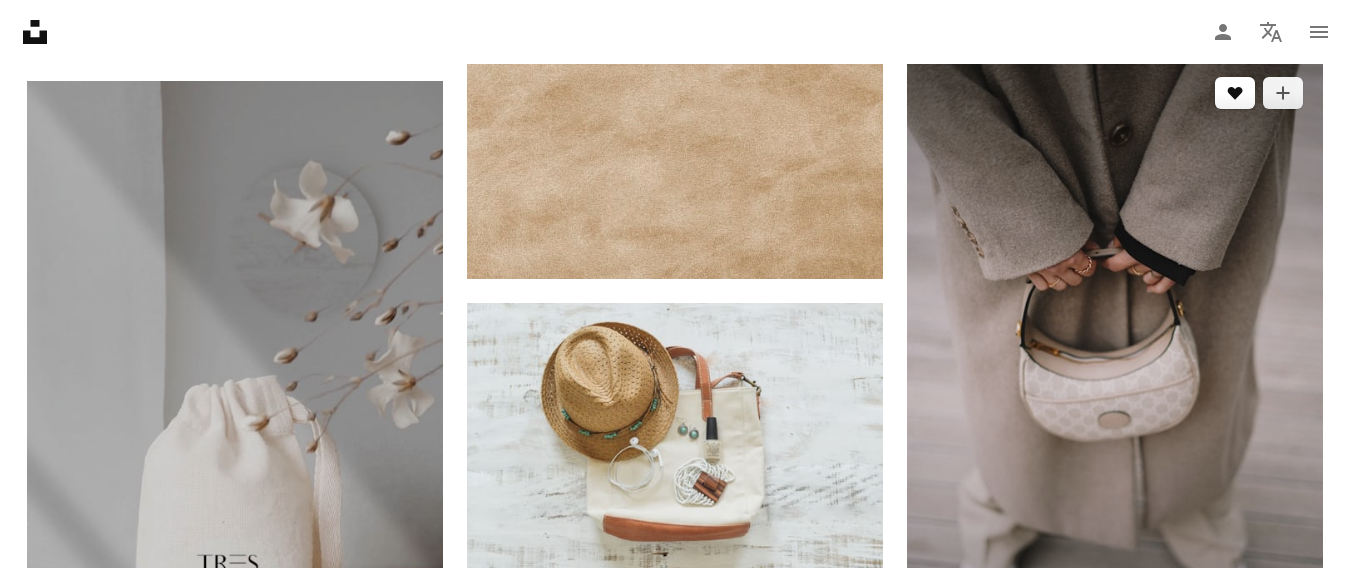 click 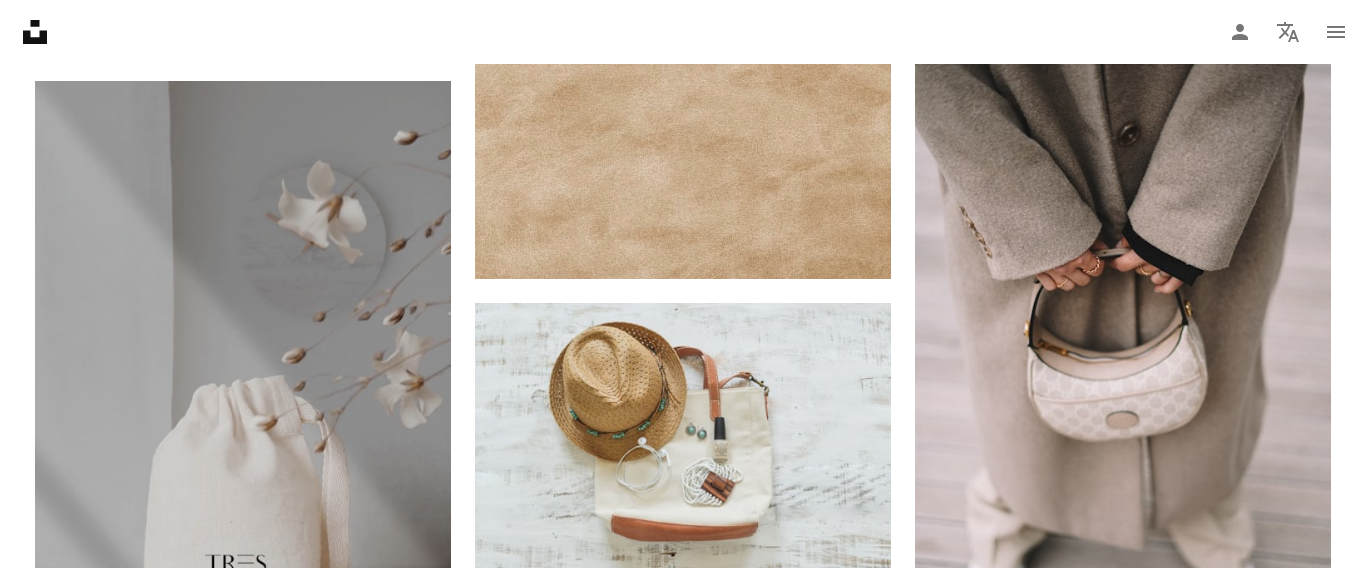 click on "An X shape Cadastre-se na Unsplash Já tem uma conta?  Entrar Nome Sobrenome E-mail Nome de usuário  (somente letras, números e sublinhados) Senha  (mín. 8 caracteres) Cadastrar-se Ao se cadastrar, você concorda com os  Termos  e a  Política de privacidade ." at bounding box center [683, 7349] 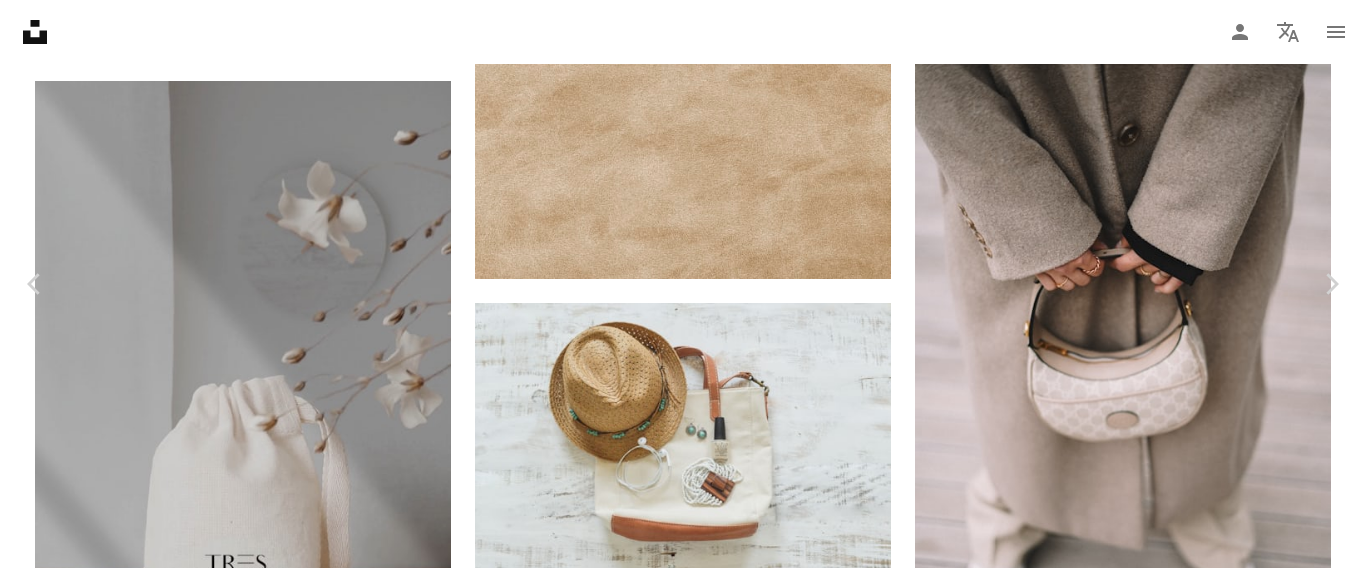 click on "Zoom in" at bounding box center (675, 7443) 